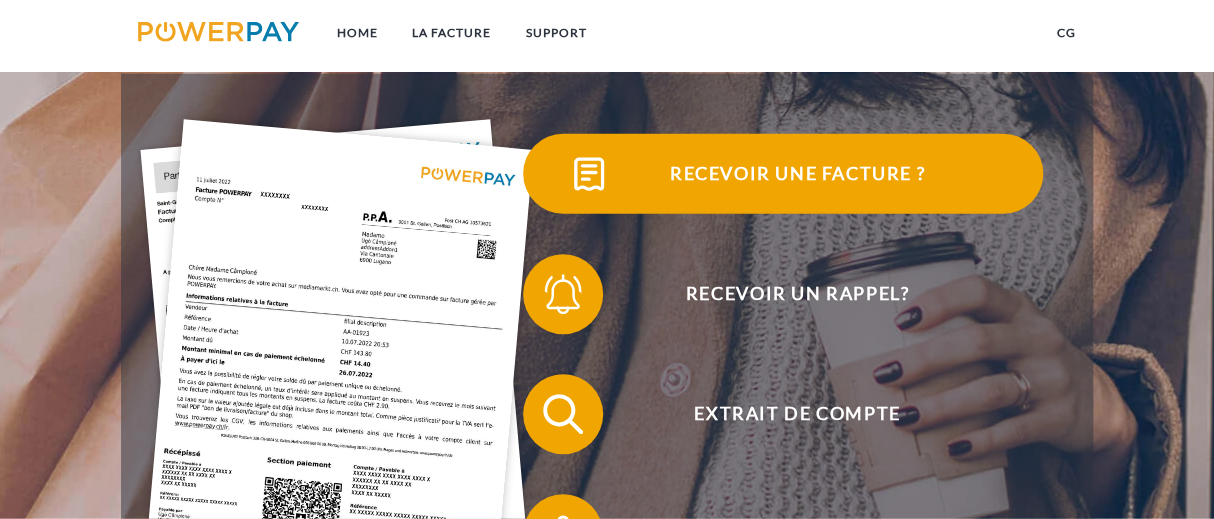 scroll, scrollTop: 239, scrollLeft: 0, axis: vertical 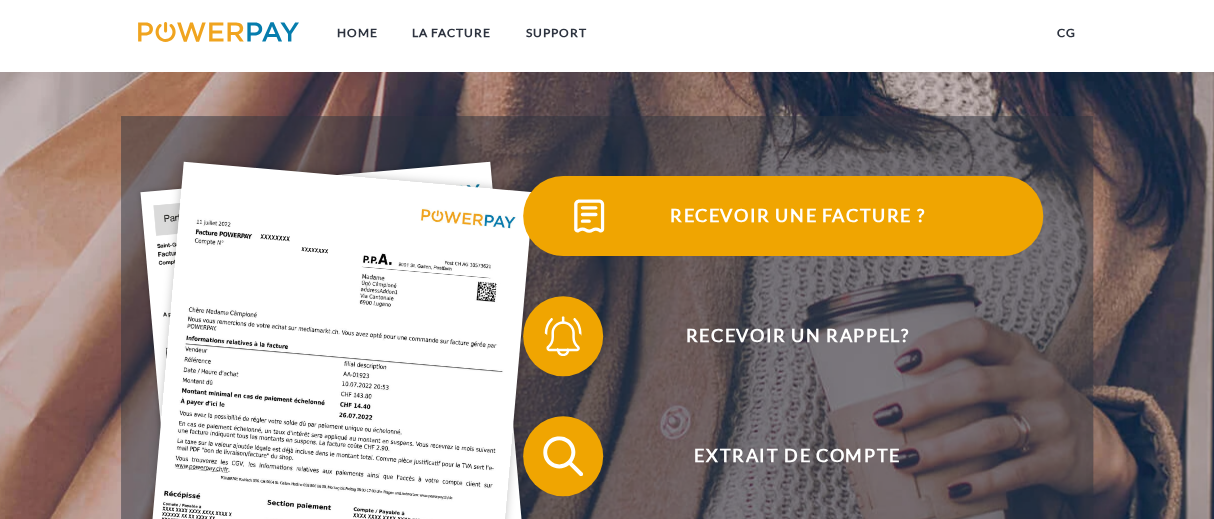 click on "Recevoir une facture ?" at bounding box center [797, 216] 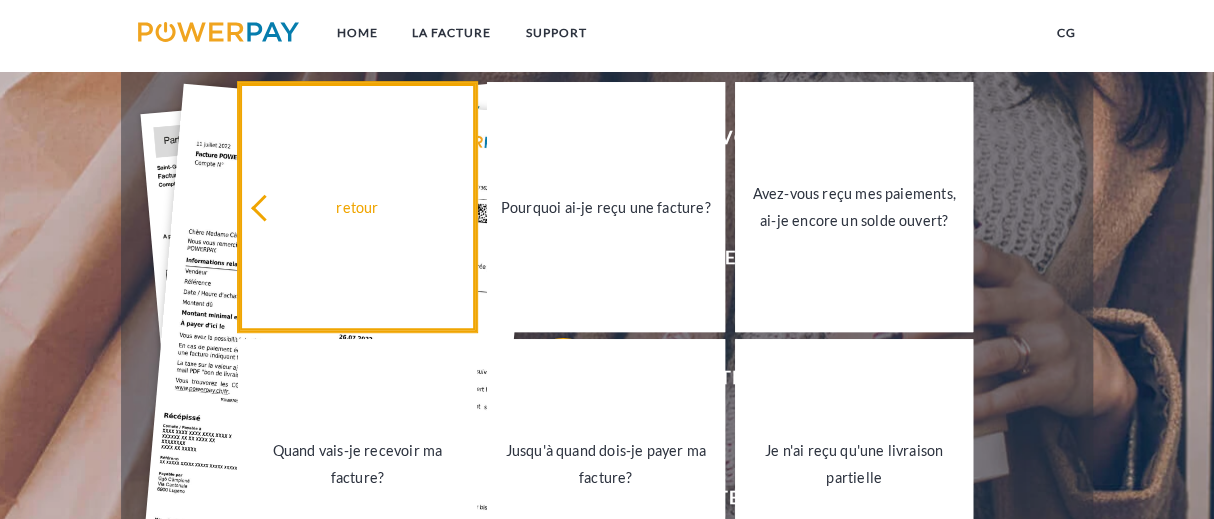 scroll, scrollTop: 478, scrollLeft: 0, axis: vertical 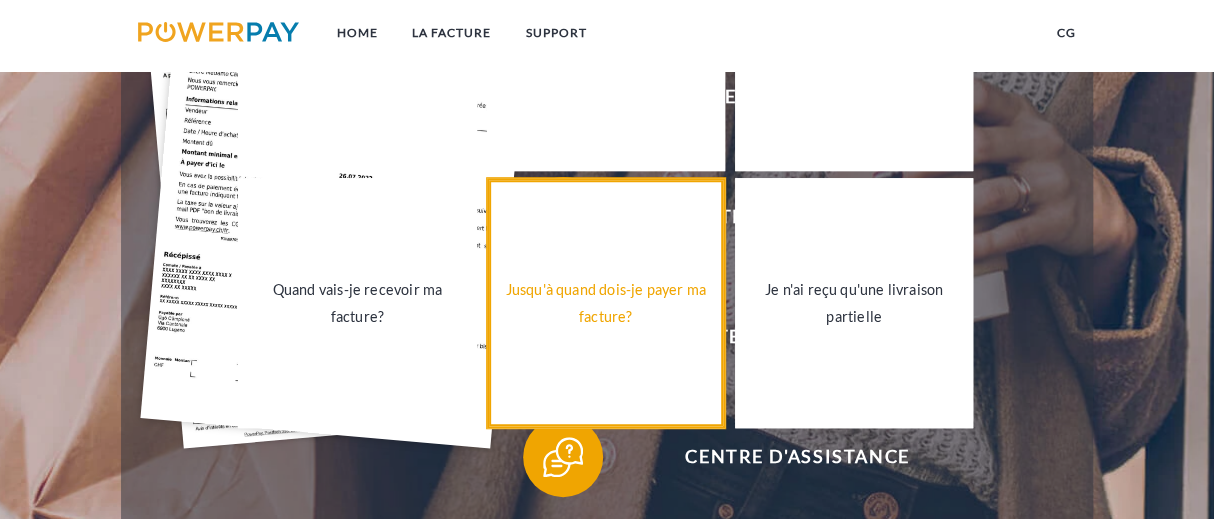 click on "Jusqu'à quand dois-je payer ma facture?" at bounding box center (606, 303) 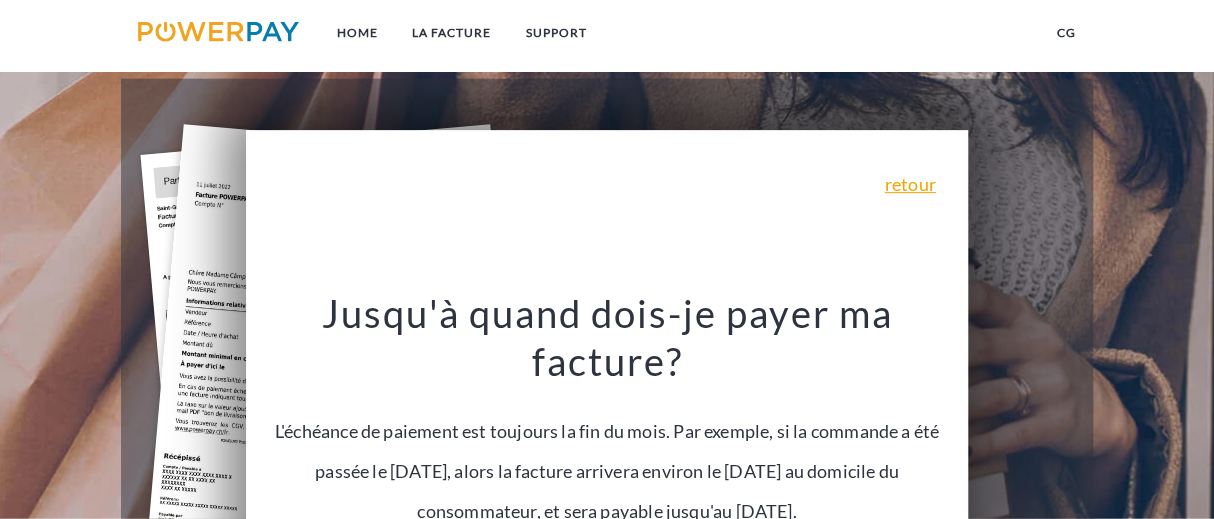 scroll, scrollTop: 239, scrollLeft: 0, axis: vertical 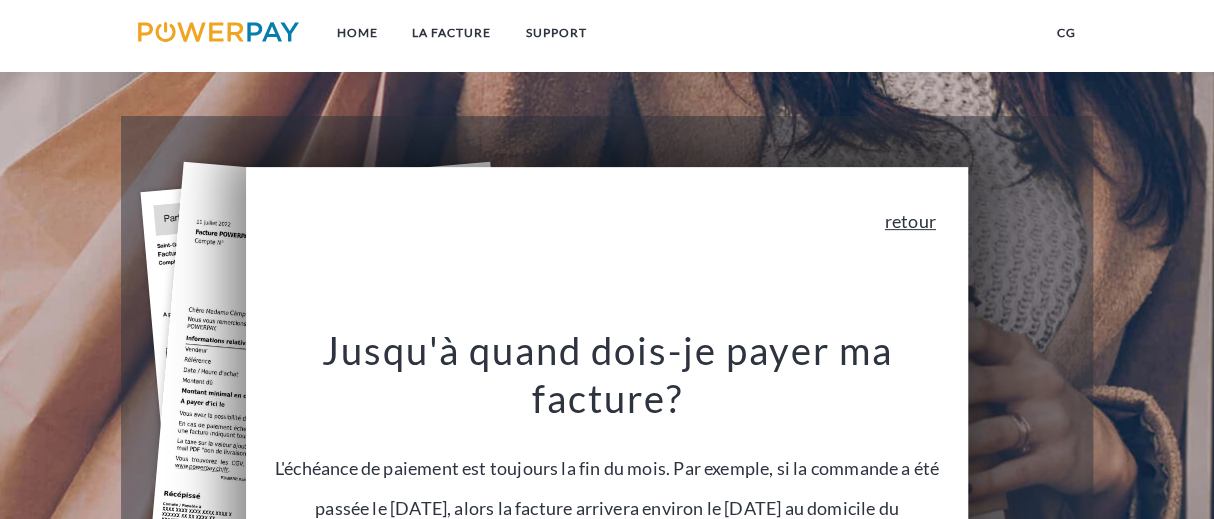 click on "retour" at bounding box center [910, 221] 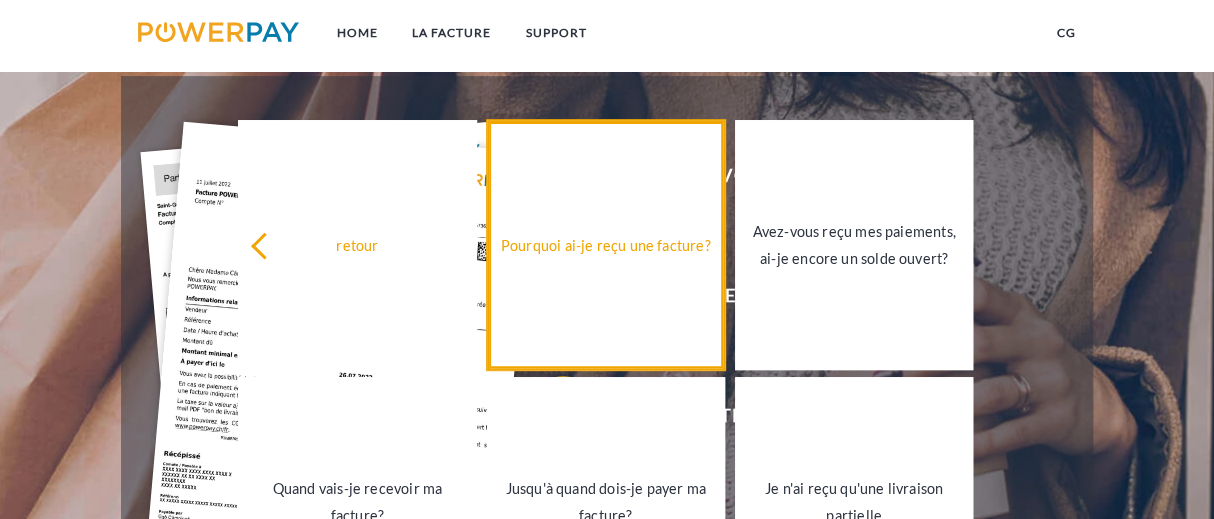 scroll, scrollTop: 239, scrollLeft: 0, axis: vertical 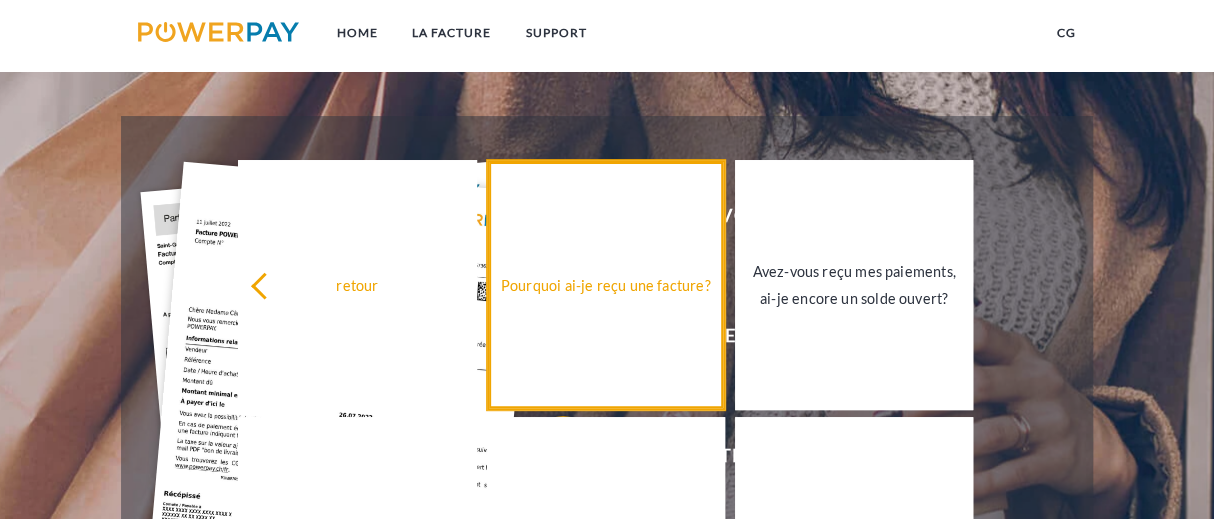 click on "Pourquoi ai-je reçu une facture?" at bounding box center [606, 284] 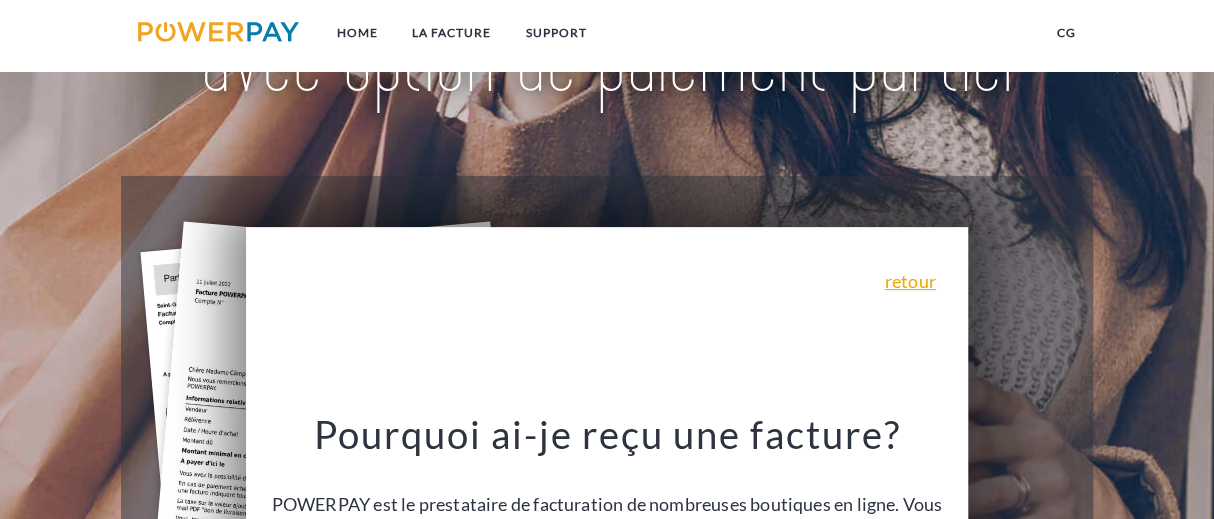 scroll, scrollTop: 239, scrollLeft: 0, axis: vertical 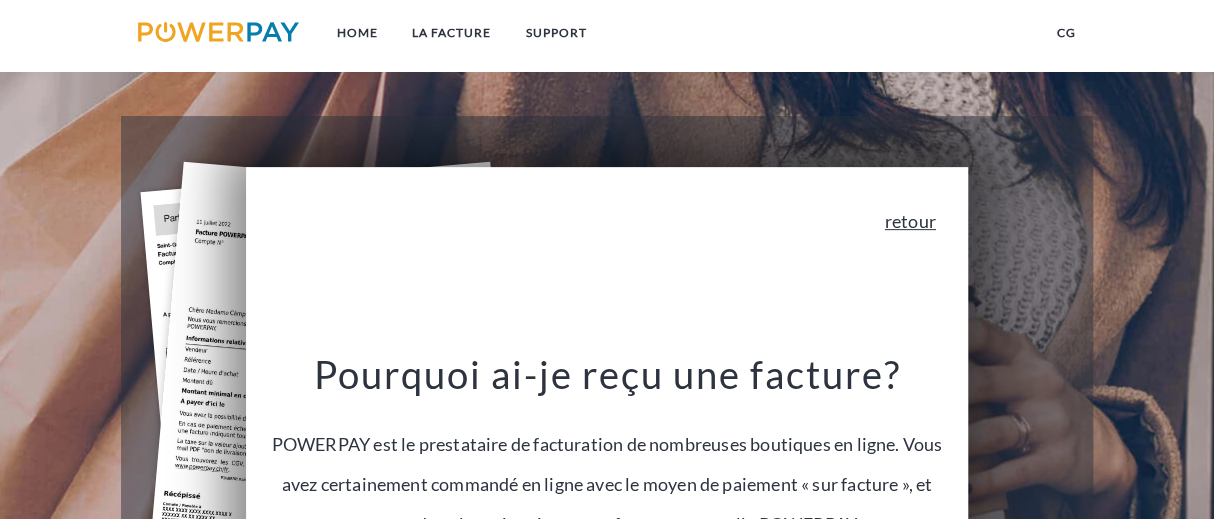 click on "retour" at bounding box center [910, 221] 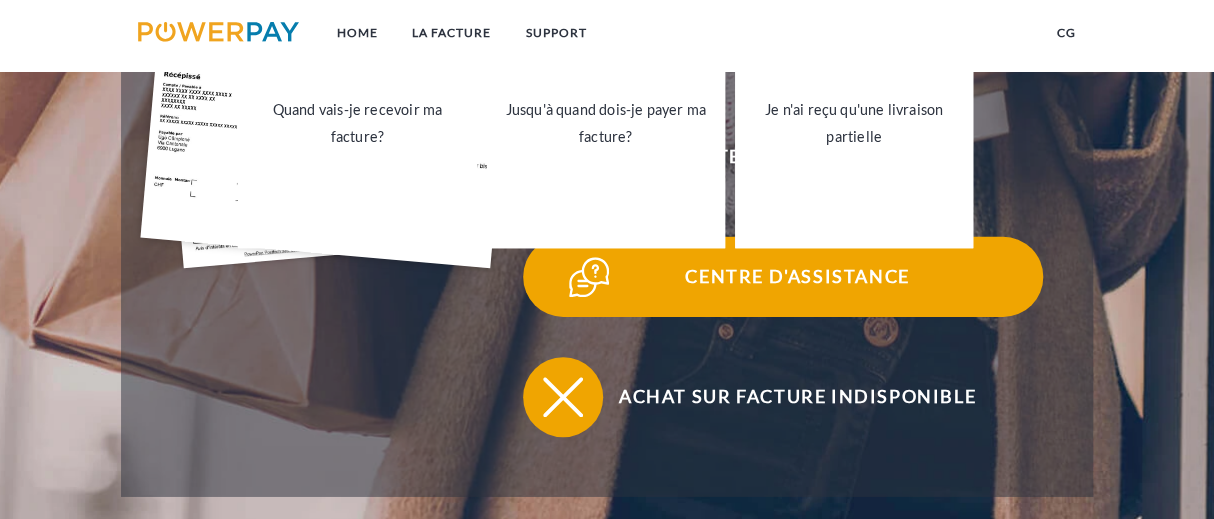 scroll, scrollTop: 598, scrollLeft: 0, axis: vertical 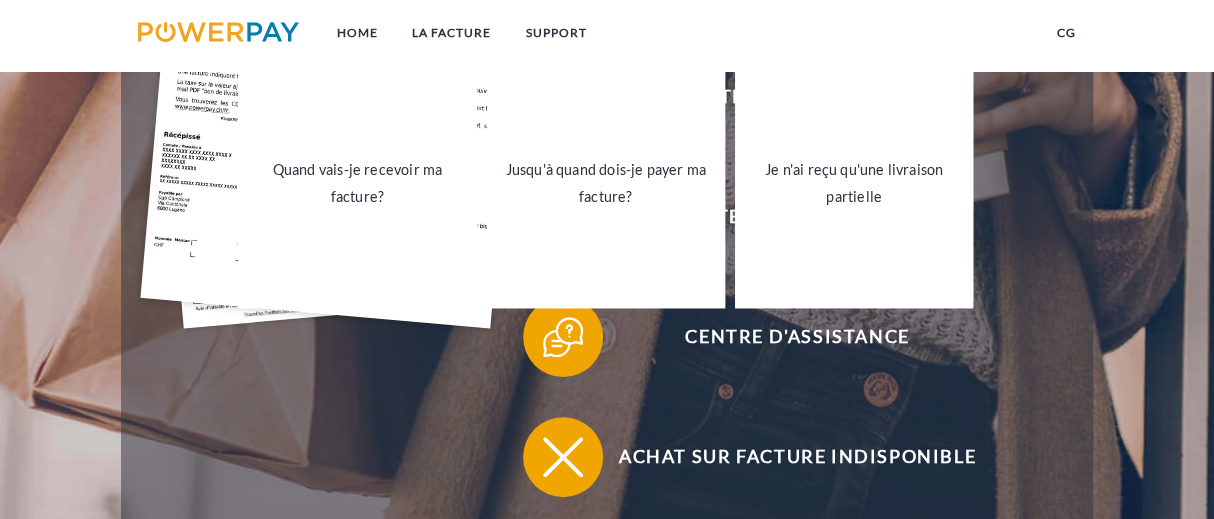 click on "Centre d'assistance" at bounding box center [783, 337] 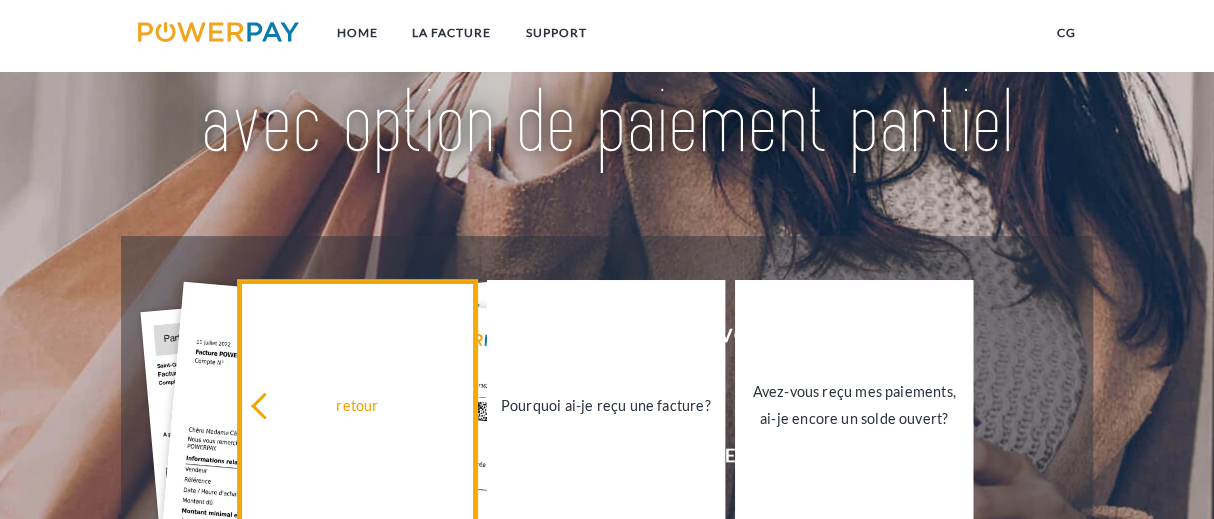 click on "retour" at bounding box center [357, 404] 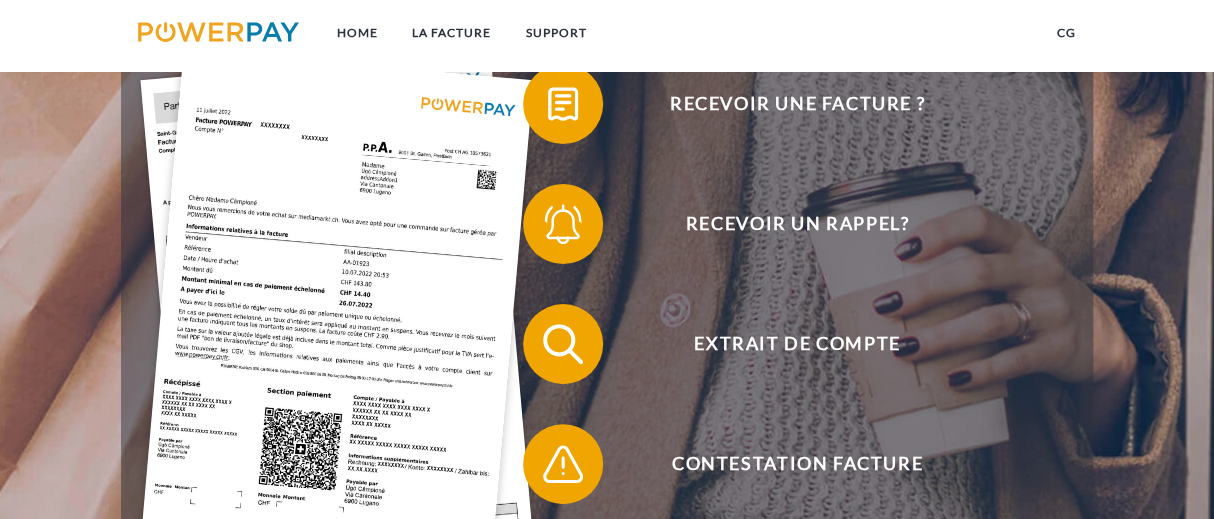 scroll, scrollTop: 358, scrollLeft: 0, axis: vertical 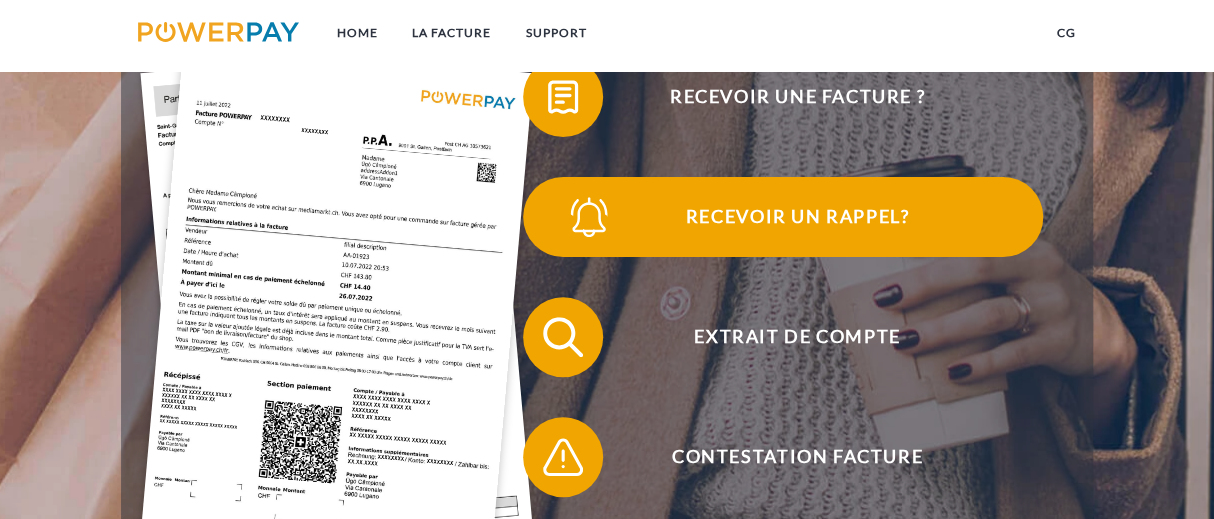click on "Recevoir un rappel?" at bounding box center (797, 217) 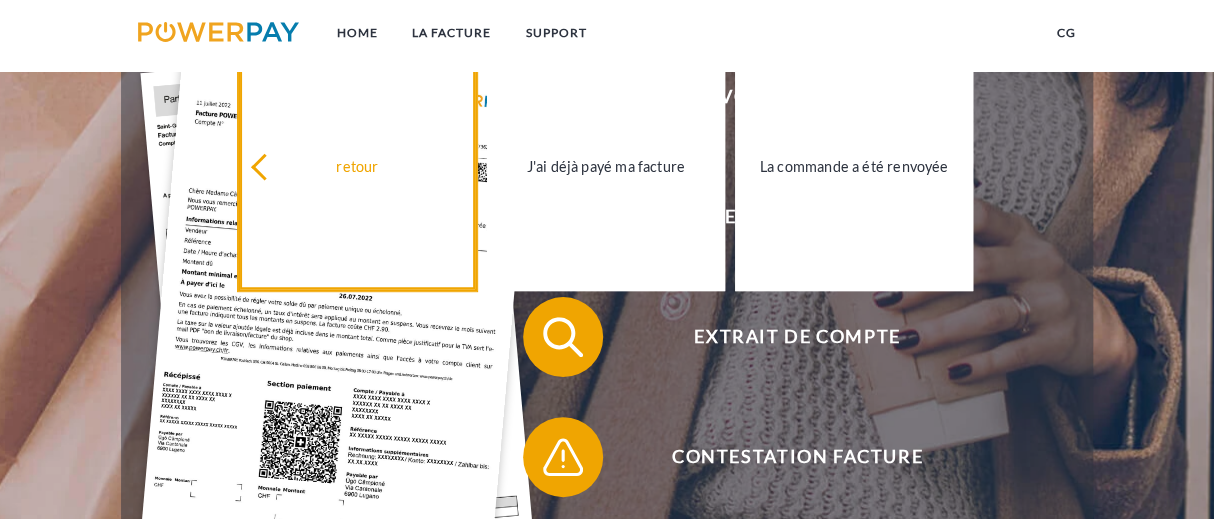click on "retour" at bounding box center (357, 165) 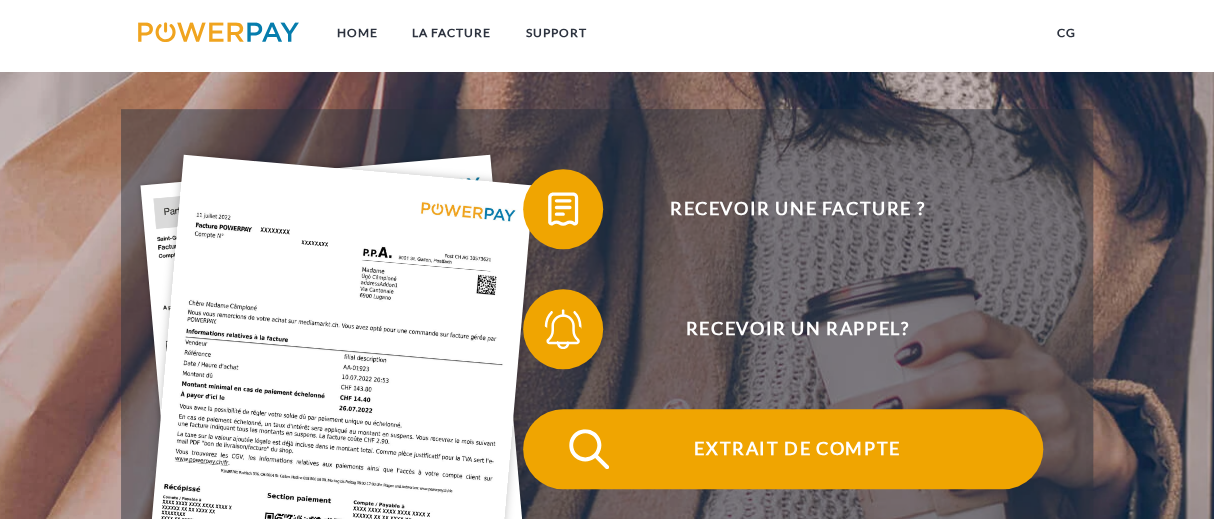 scroll, scrollTop: 239, scrollLeft: 0, axis: vertical 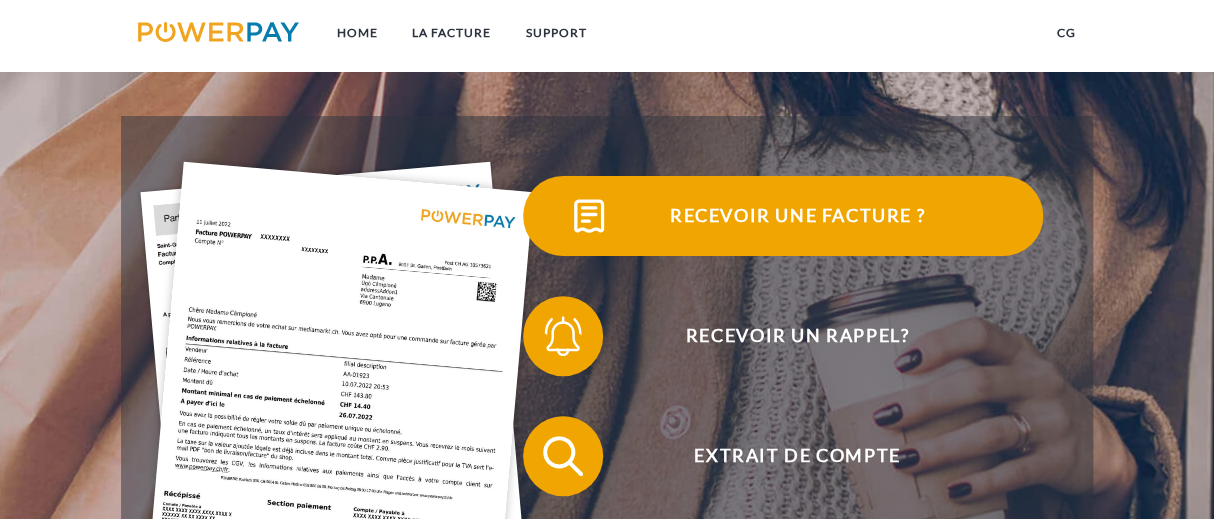 click on "Recevoir une facture ?" at bounding box center [797, 216] 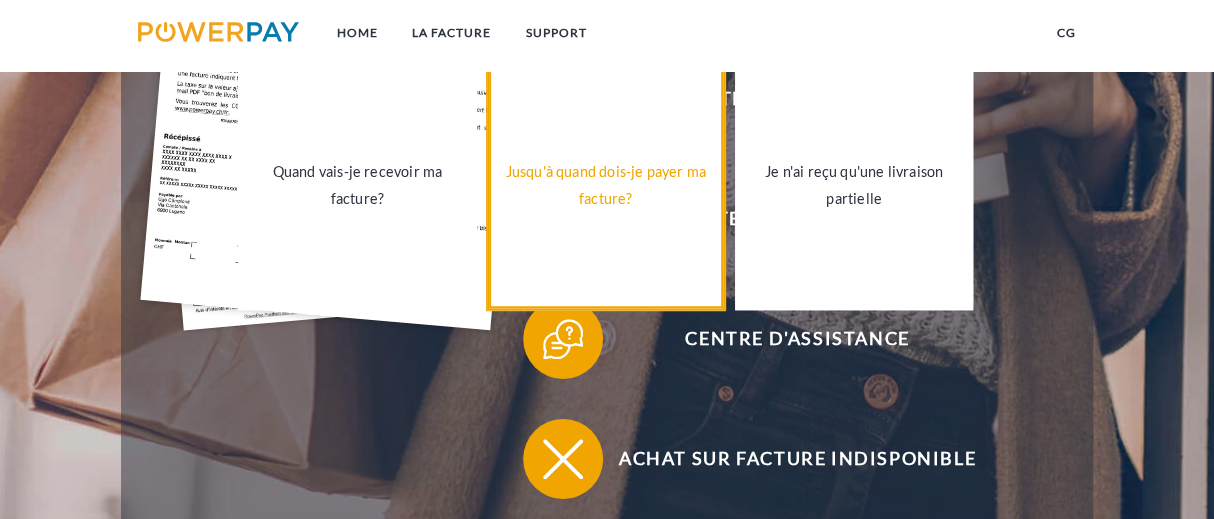 scroll, scrollTop: 598, scrollLeft: 0, axis: vertical 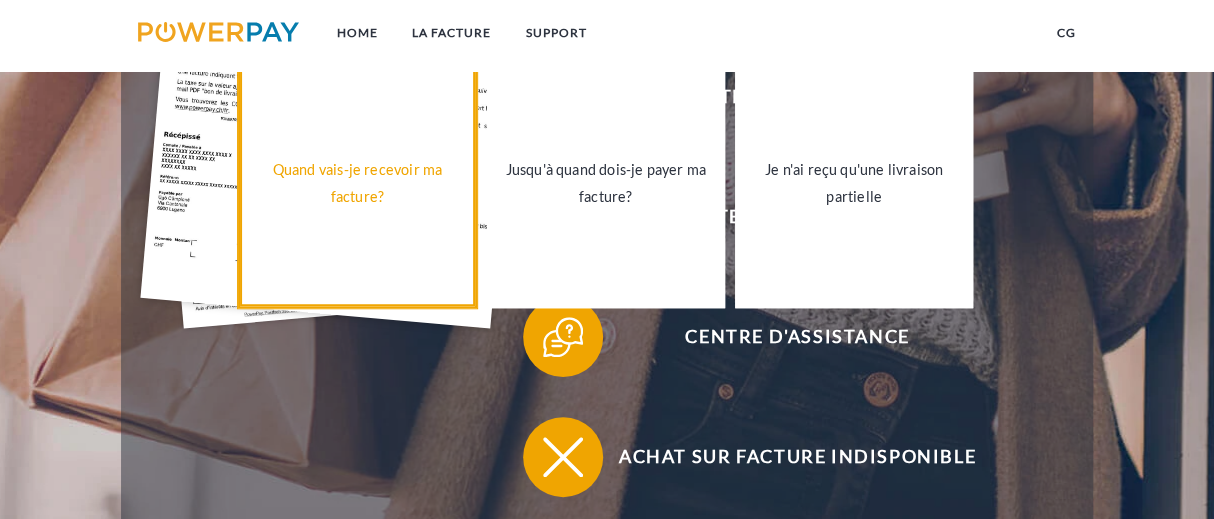 click on "Quand vais-je recevoir ma facture?" at bounding box center (357, 183) 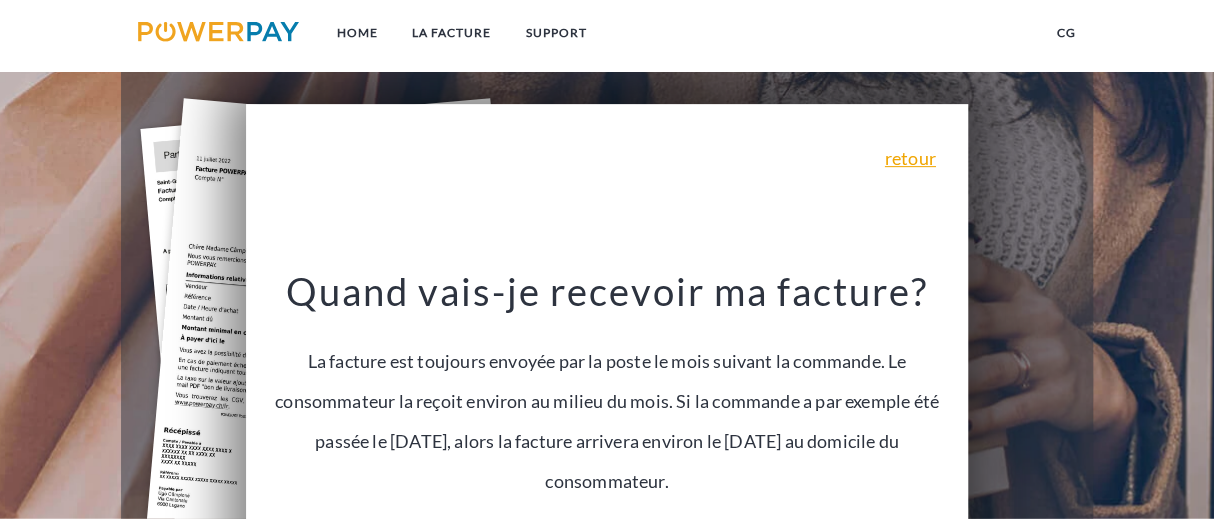 scroll, scrollTop: 239, scrollLeft: 0, axis: vertical 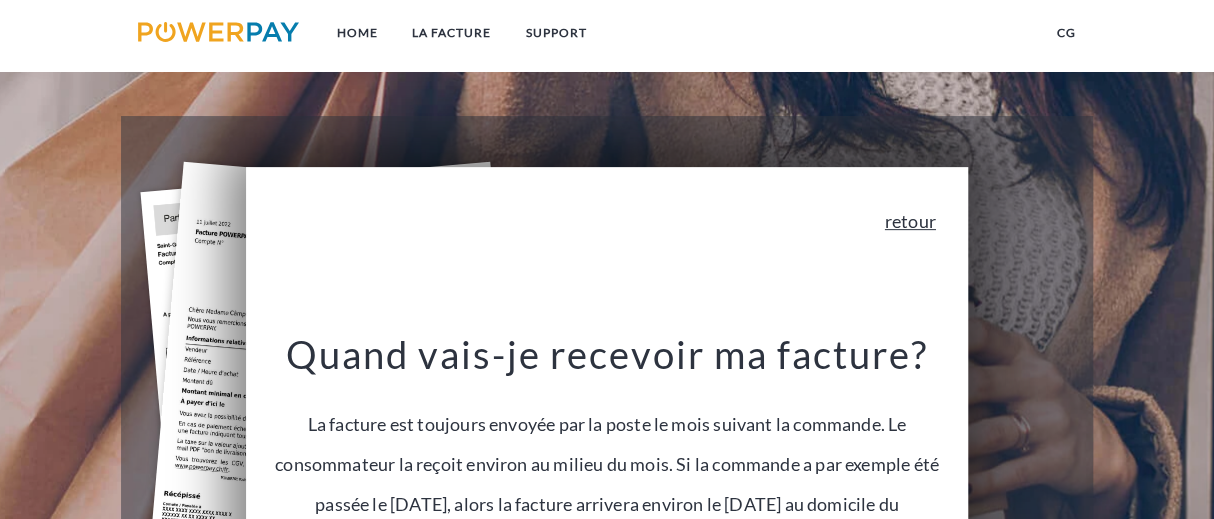 click on "retour" at bounding box center [910, 221] 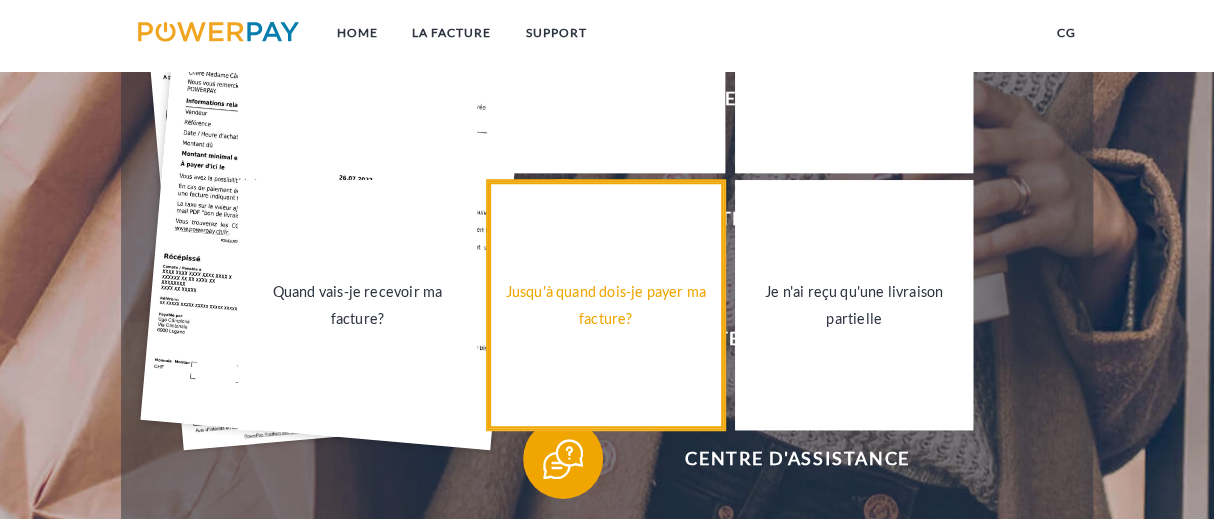 scroll, scrollTop: 478, scrollLeft: 0, axis: vertical 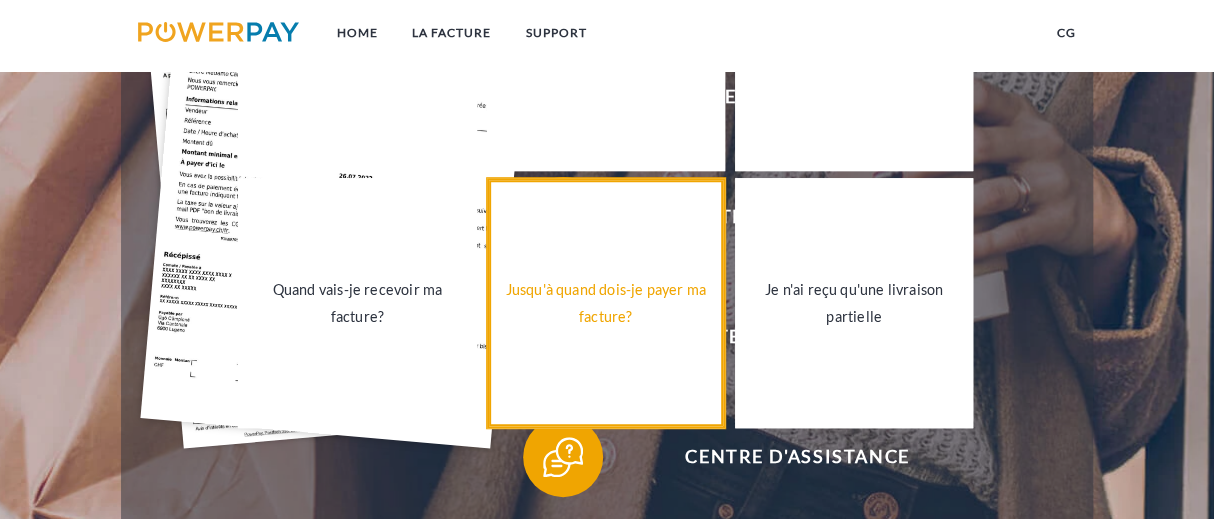 click on "Jusqu'à quand dois-je payer ma facture?" at bounding box center (606, 303) 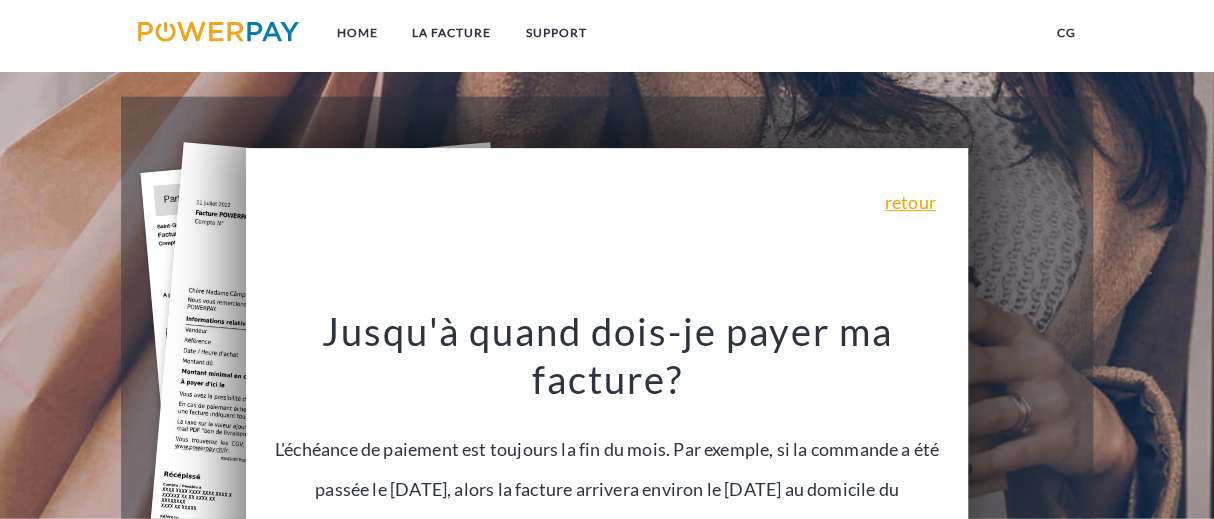 scroll, scrollTop: 239, scrollLeft: 0, axis: vertical 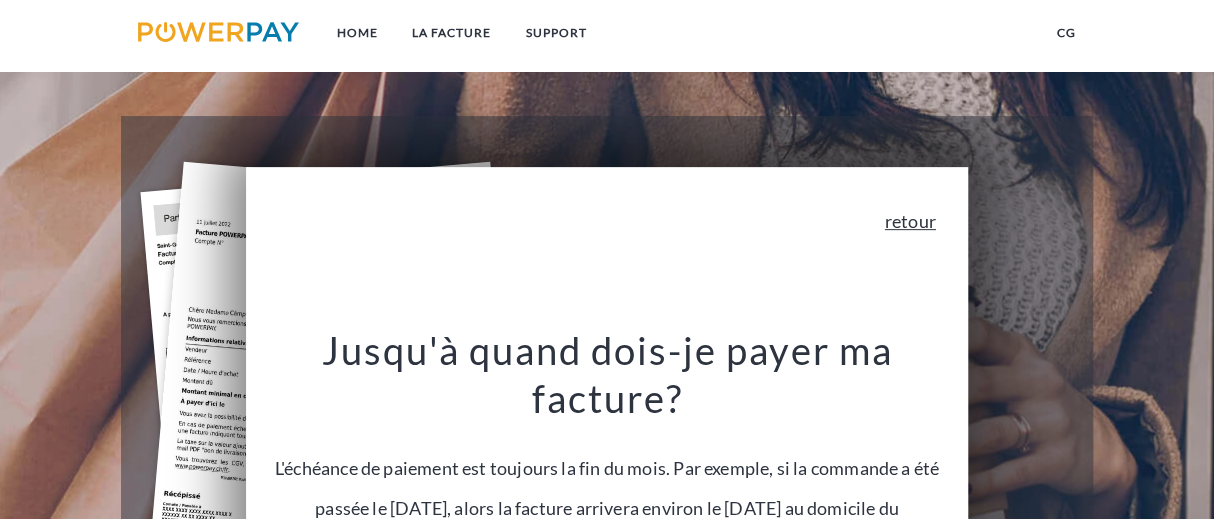 click on "retour" at bounding box center [910, 221] 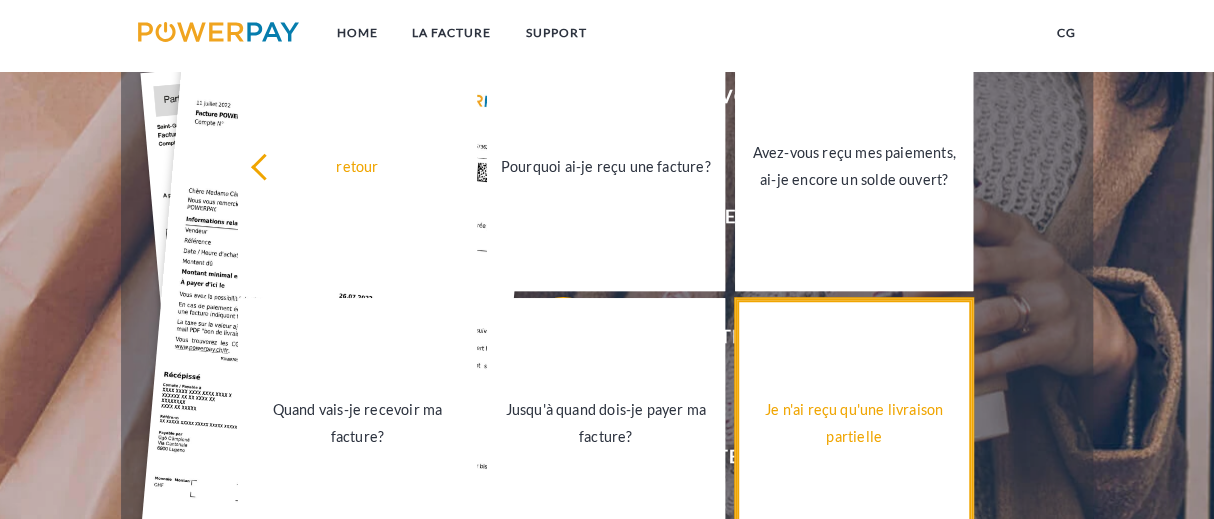 scroll, scrollTop: 239, scrollLeft: 0, axis: vertical 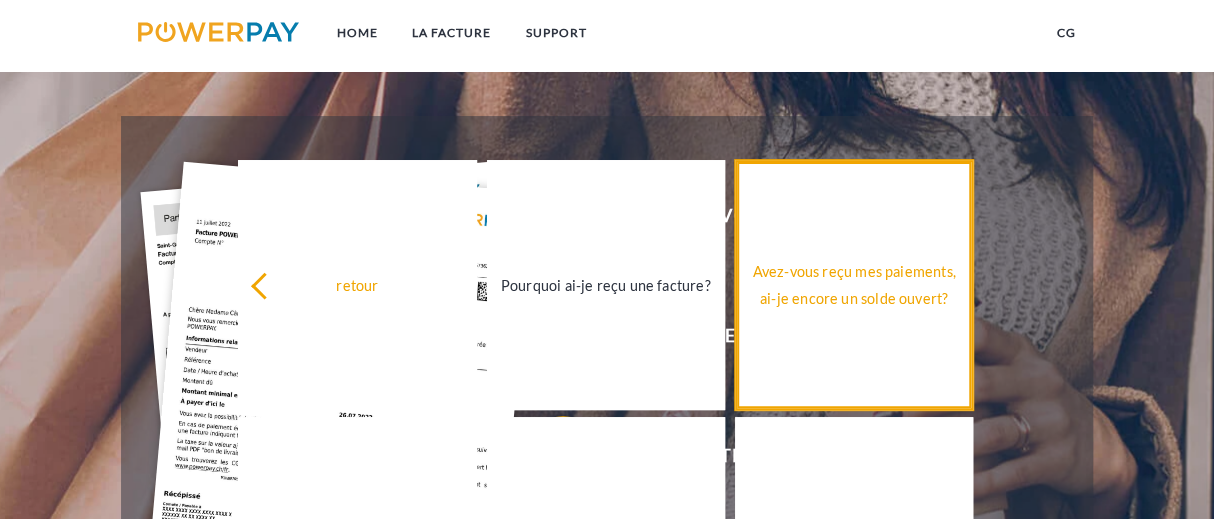 click on "Avez-vous reçu mes paiements, ai-je encore un solde ouvert?" at bounding box center [854, 285] 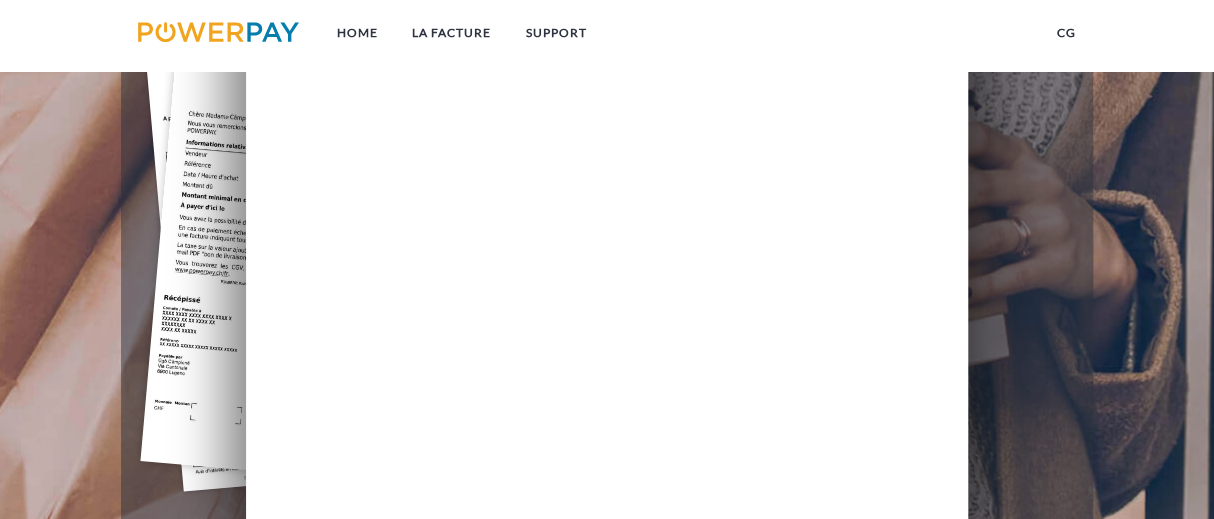 scroll, scrollTop: 239, scrollLeft: 0, axis: vertical 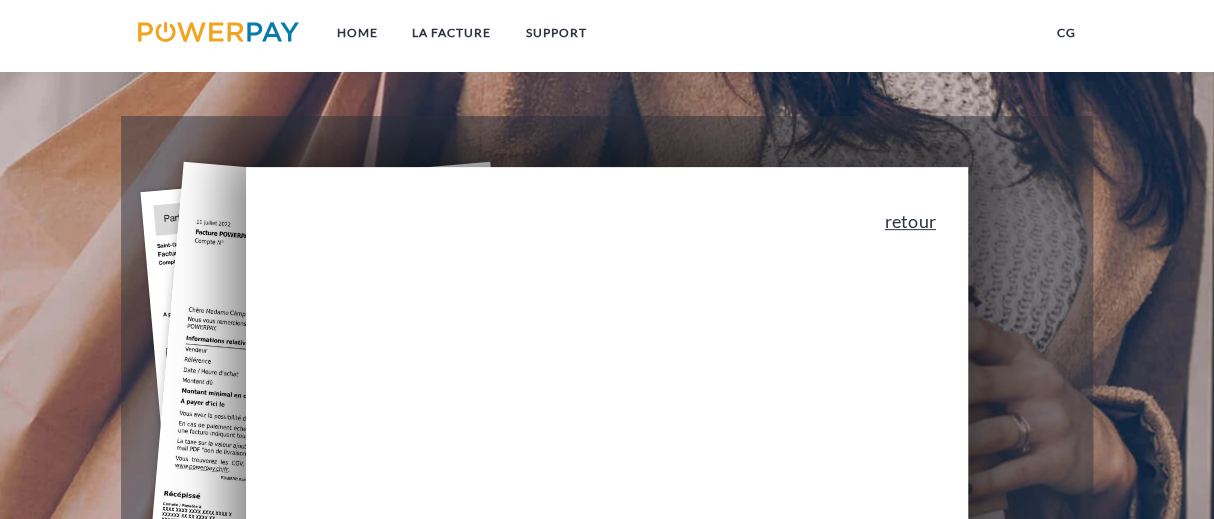 click on "retour" at bounding box center [910, 221] 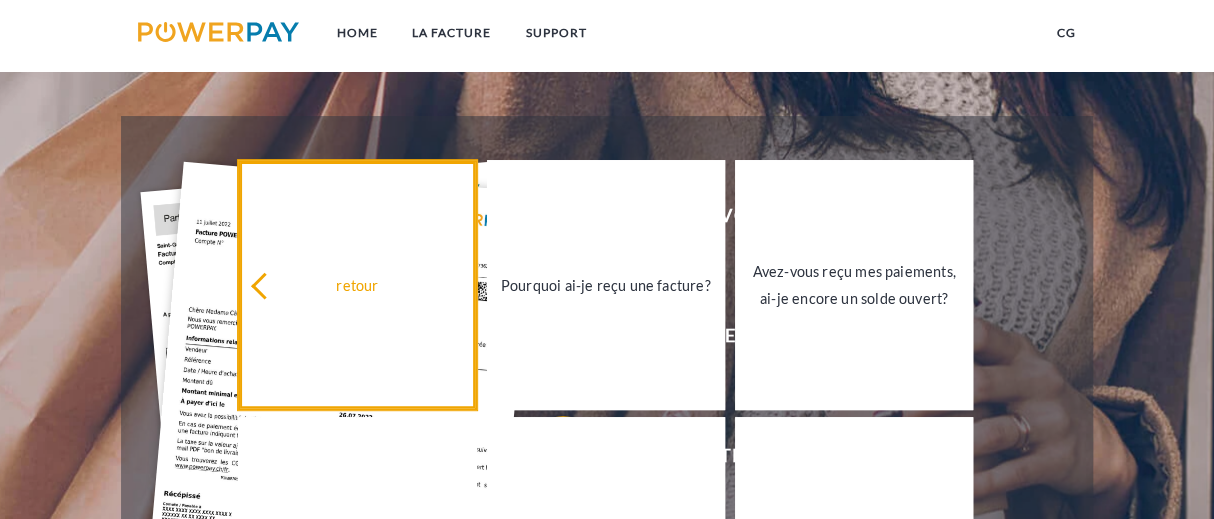 scroll, scrollTop: 358, scrollLeft: 0, axis: vertical 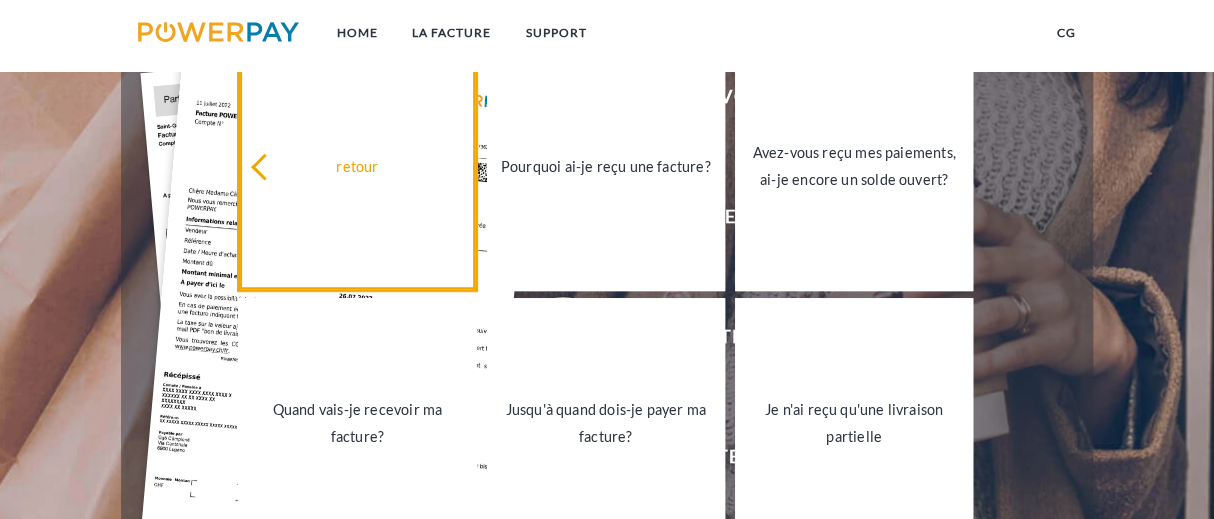 click at bounding box center (264, 167) 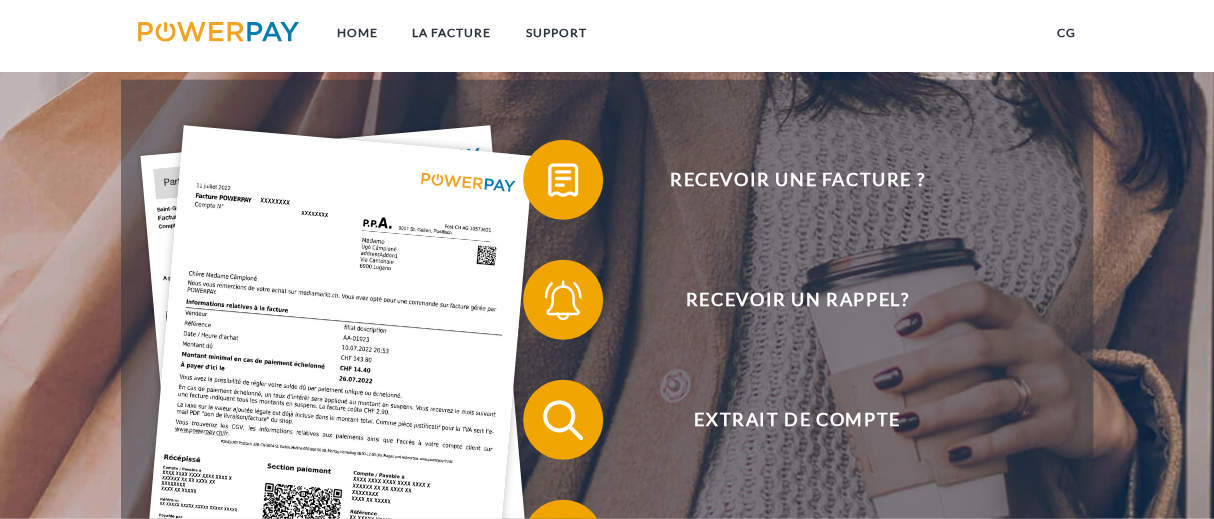 scroll, scrollTop: 0, scrollLeft: 0, axis: both 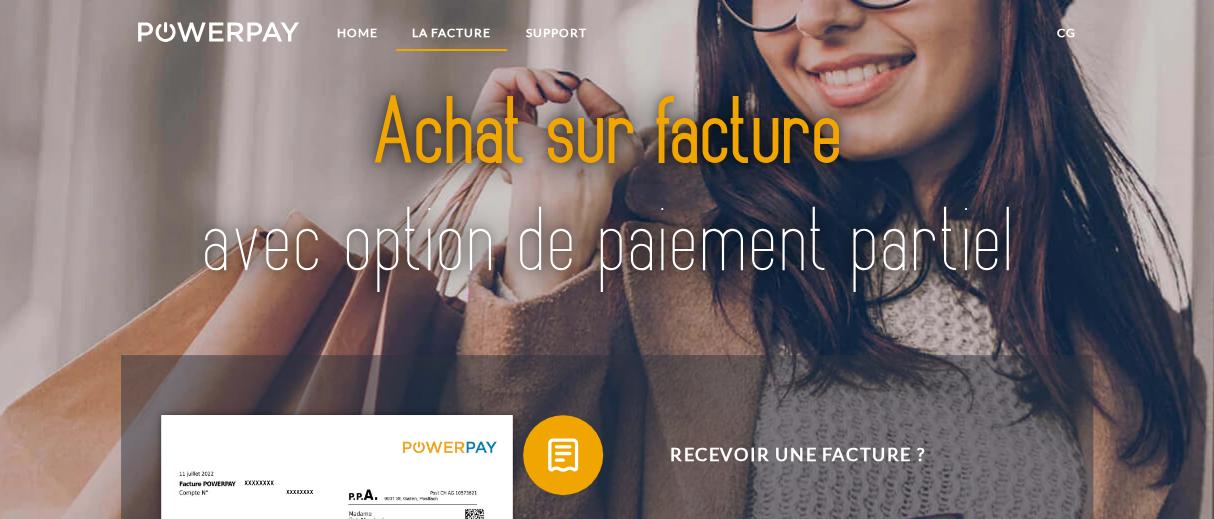 click on "LA FACTURE" at bounding box center [451, 33] 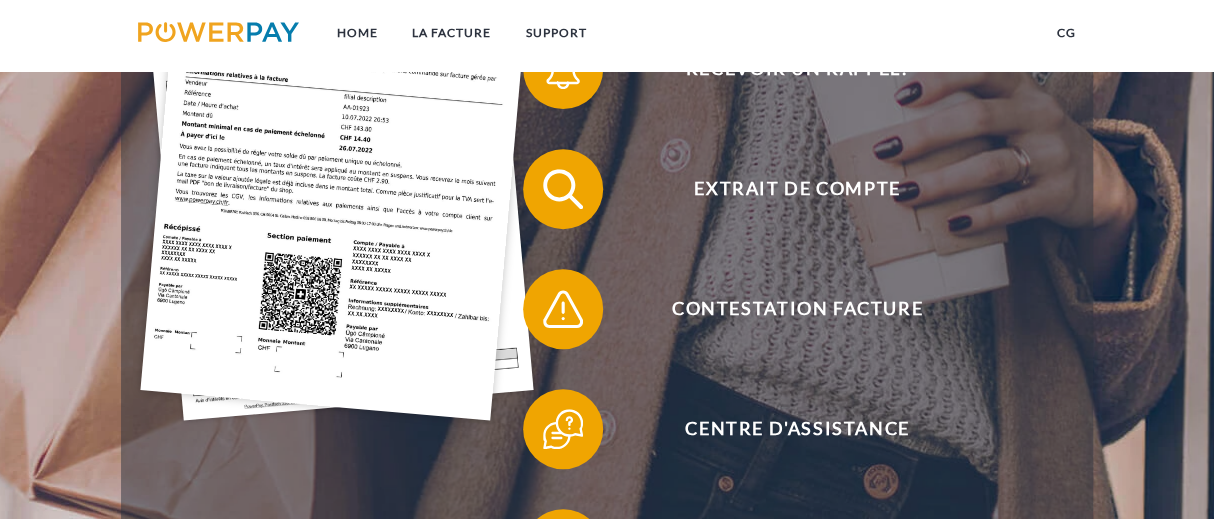 scroll, scrollTop: 0, scrollLeft: 0, axis: both 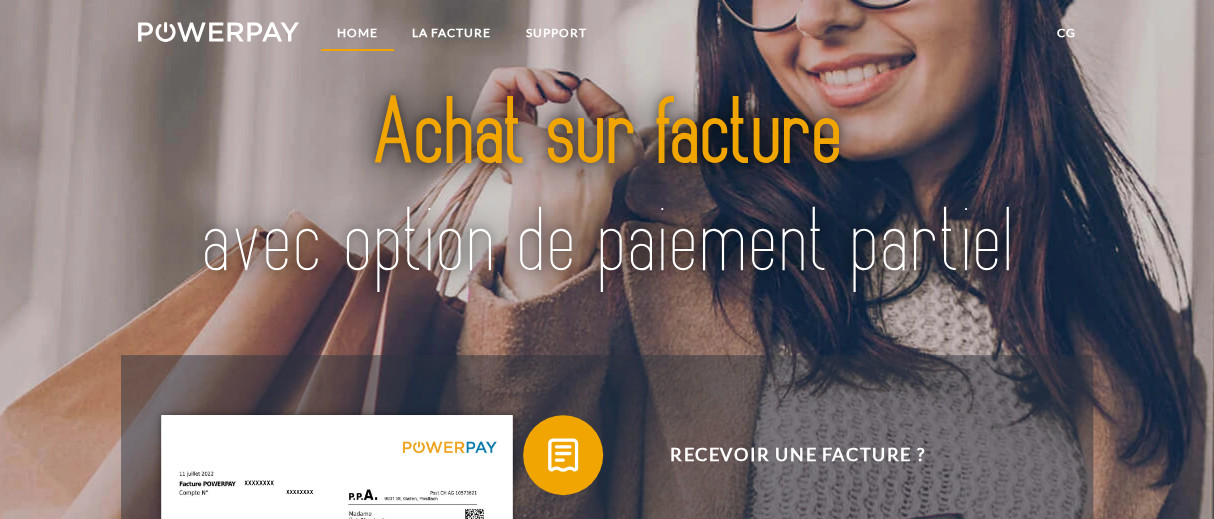 click on "Home" at bounding box center [357, 33] 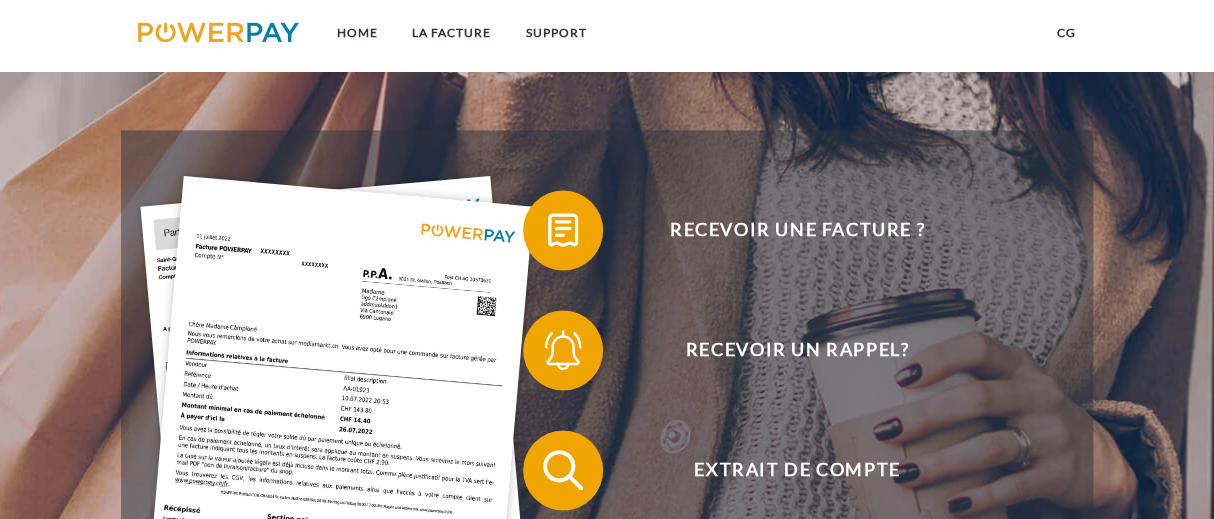 scroll, scrollTop: 0, scrollLeft: 0, axis: both 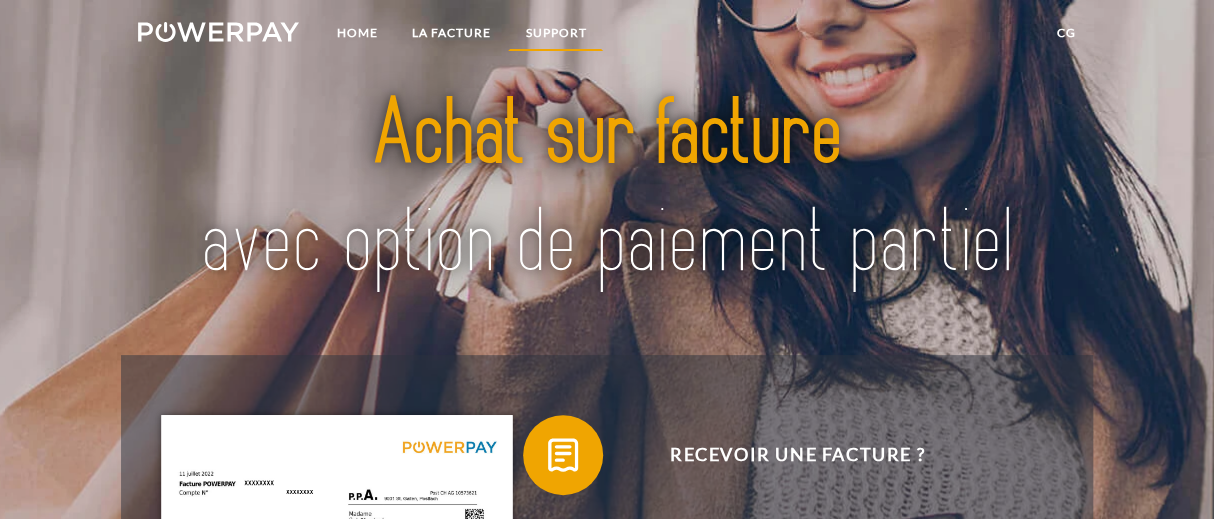 click on "Support" at bounding box center [555, 33] 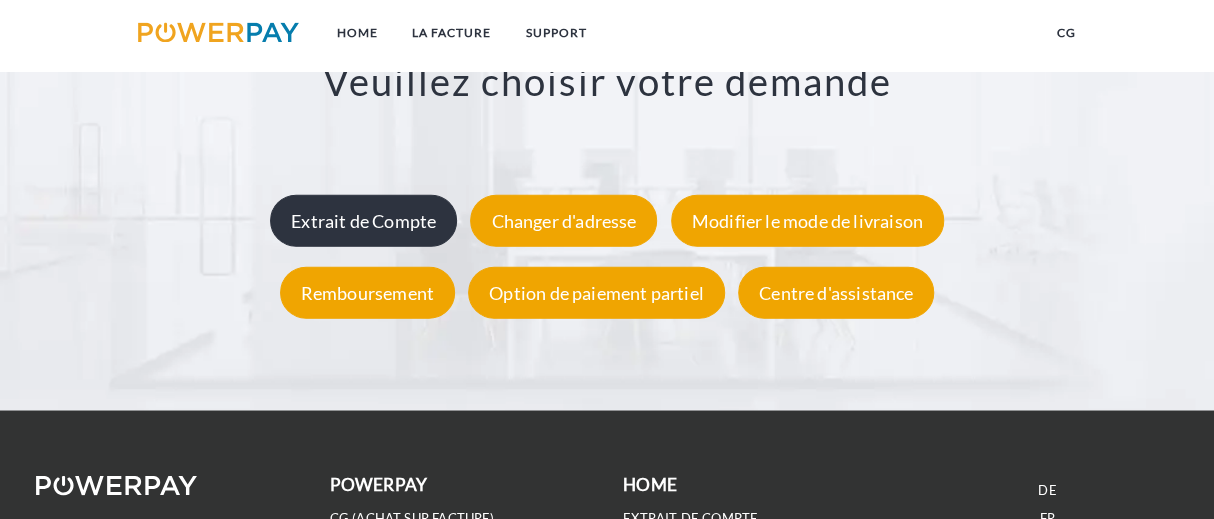 scroll, scrollTop: 3536, scrollLeft: 0, axis: vertical 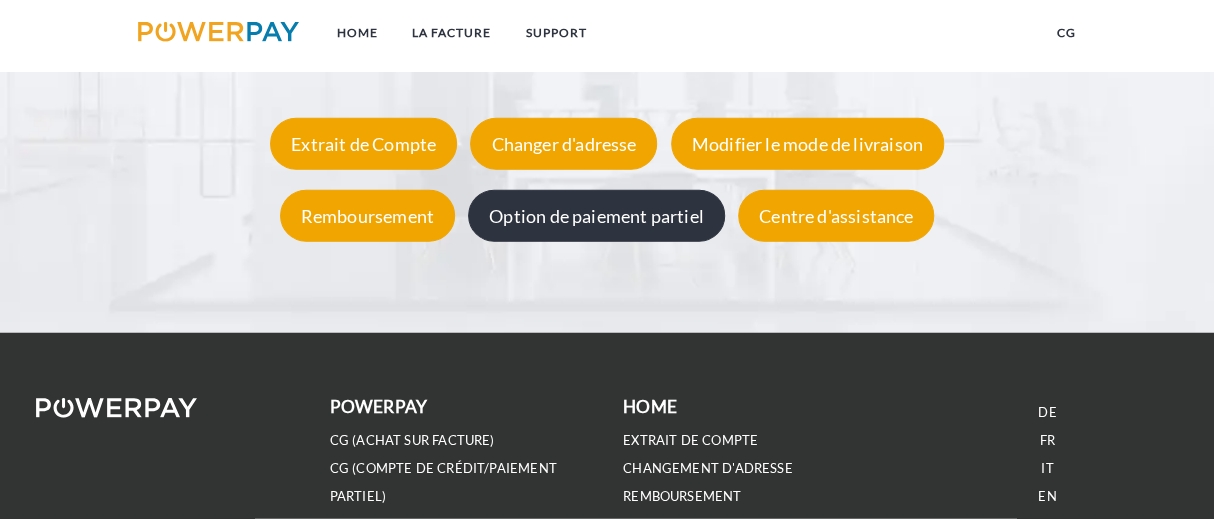click on "Option de paiement partiel" at bounding box center [596, 215] 